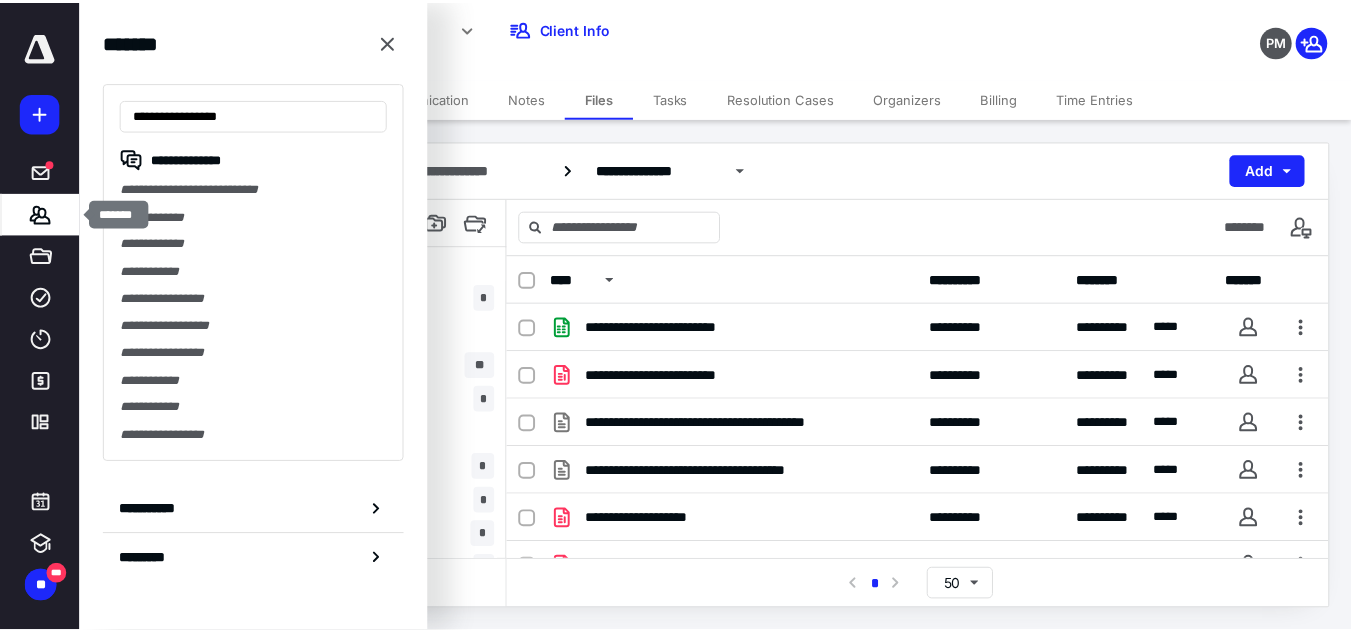 scroll, scrollTop: 0, scrollLeft: 0, axis: both 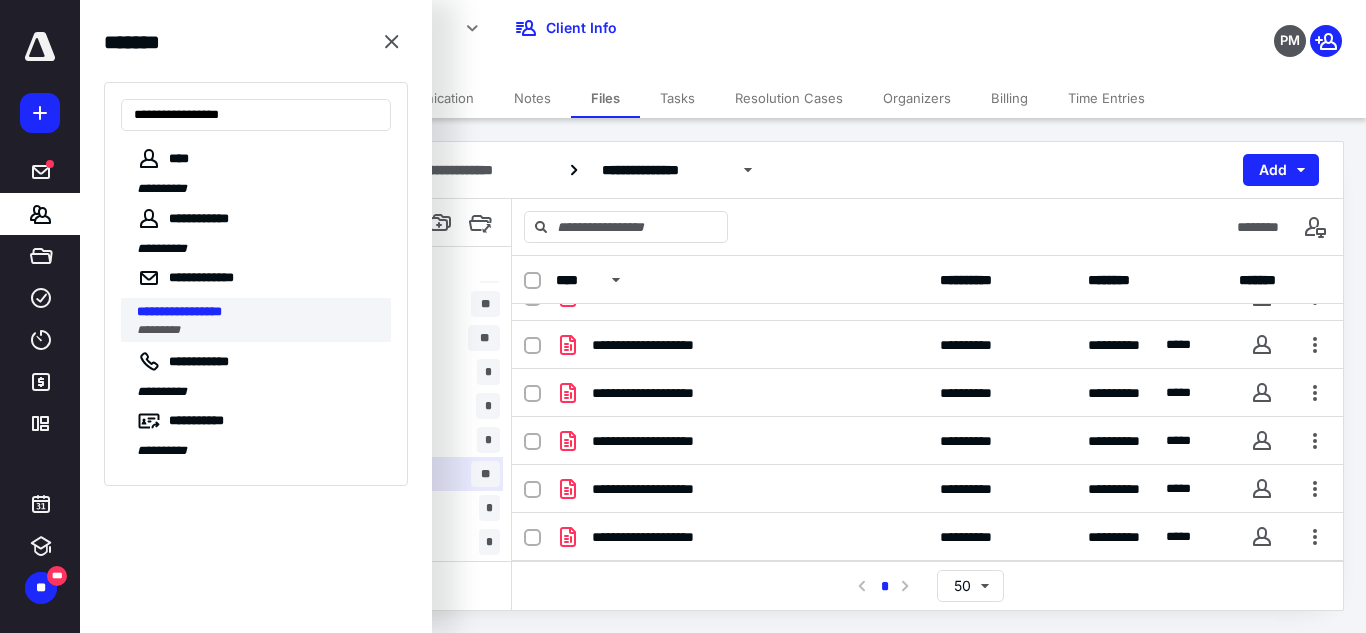 type on "**********" 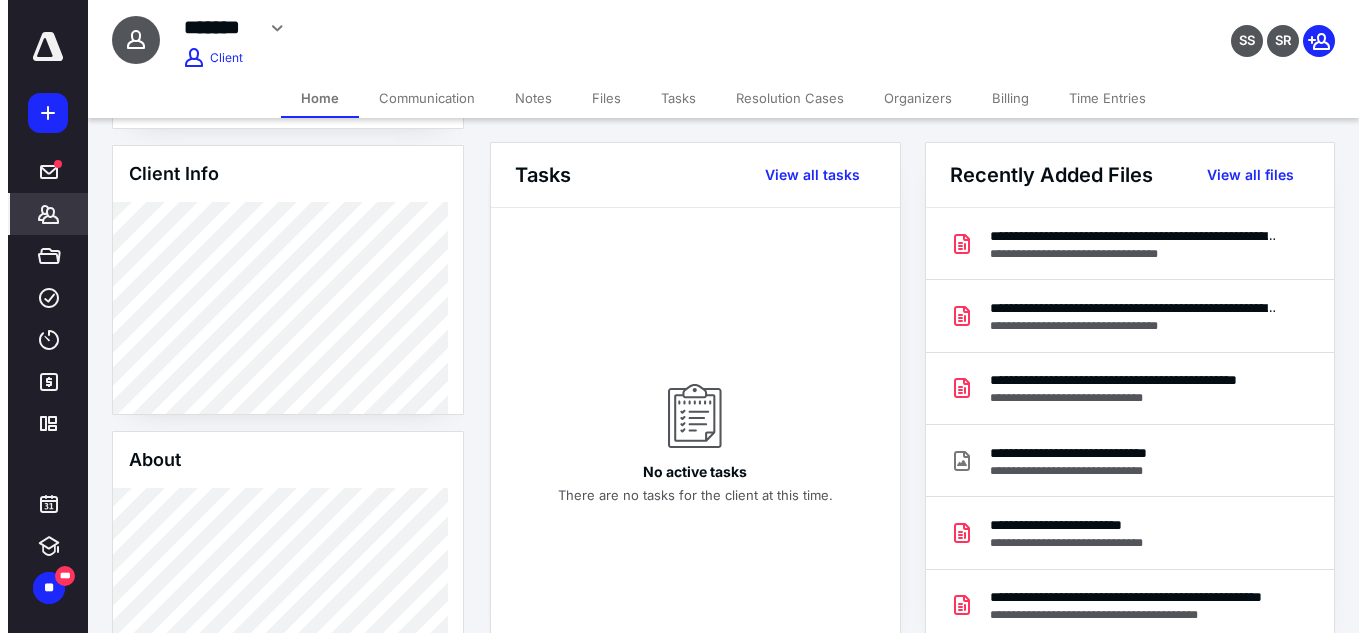 scroll, scrollTop: 200, scrollLeft: 0, axis: vertical 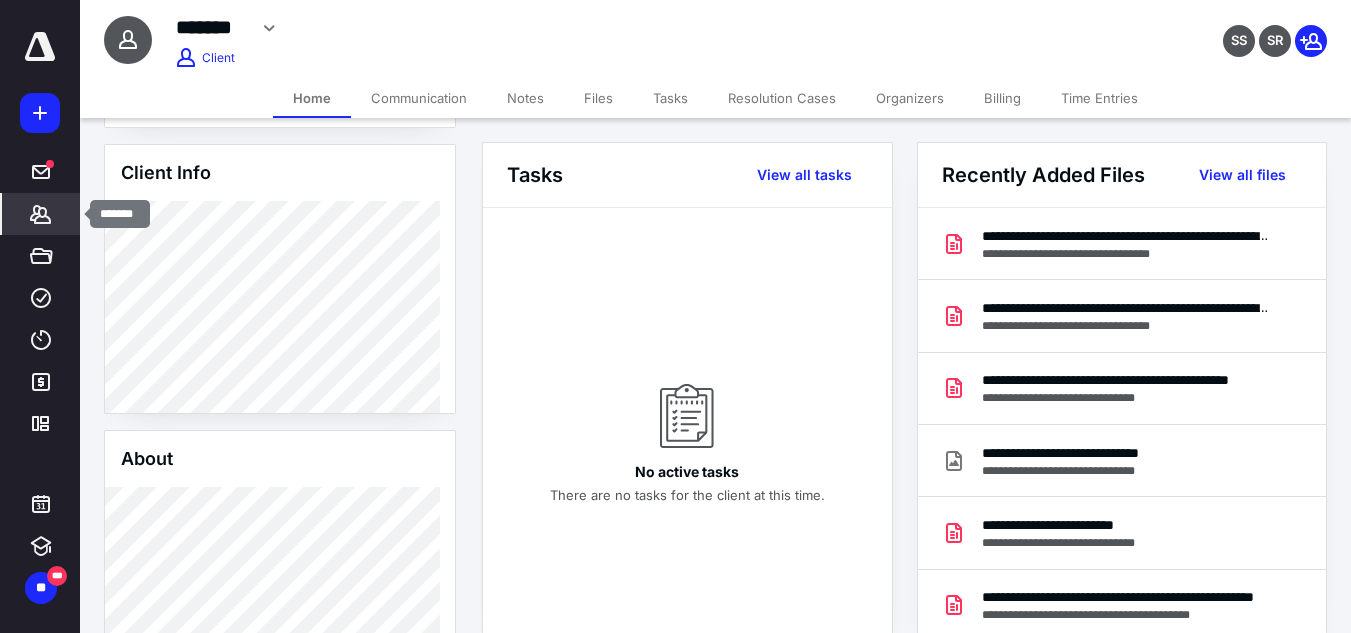 click 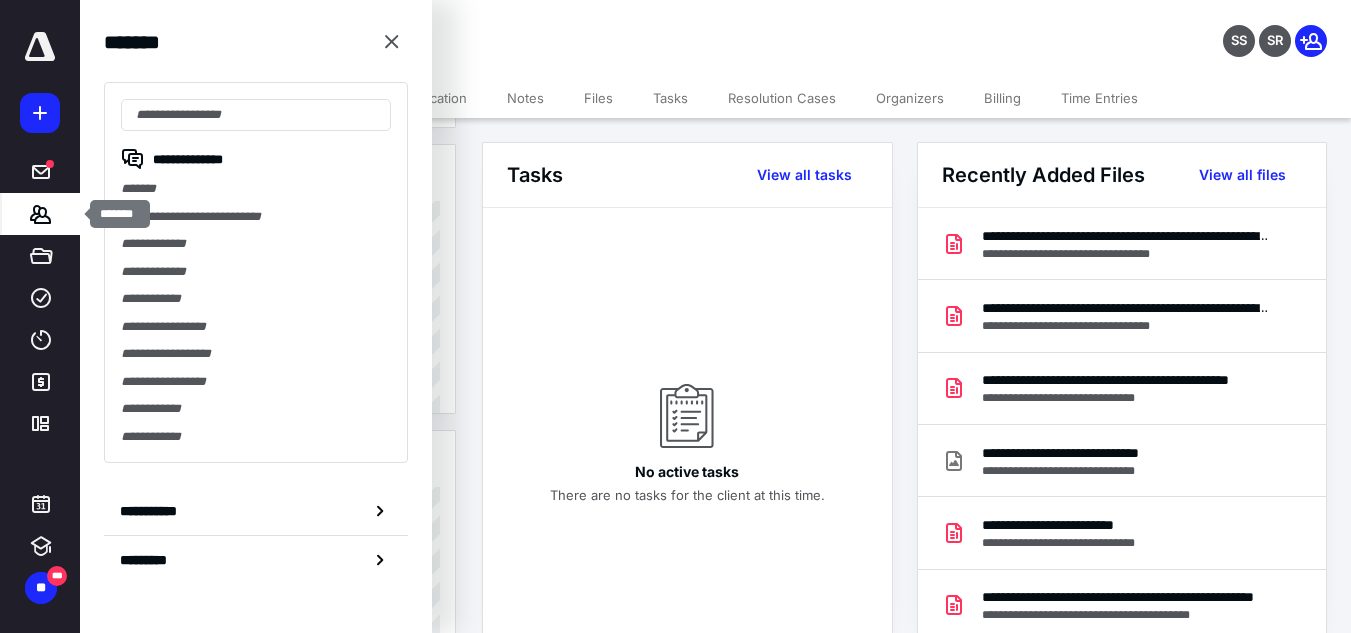 type on "**********" 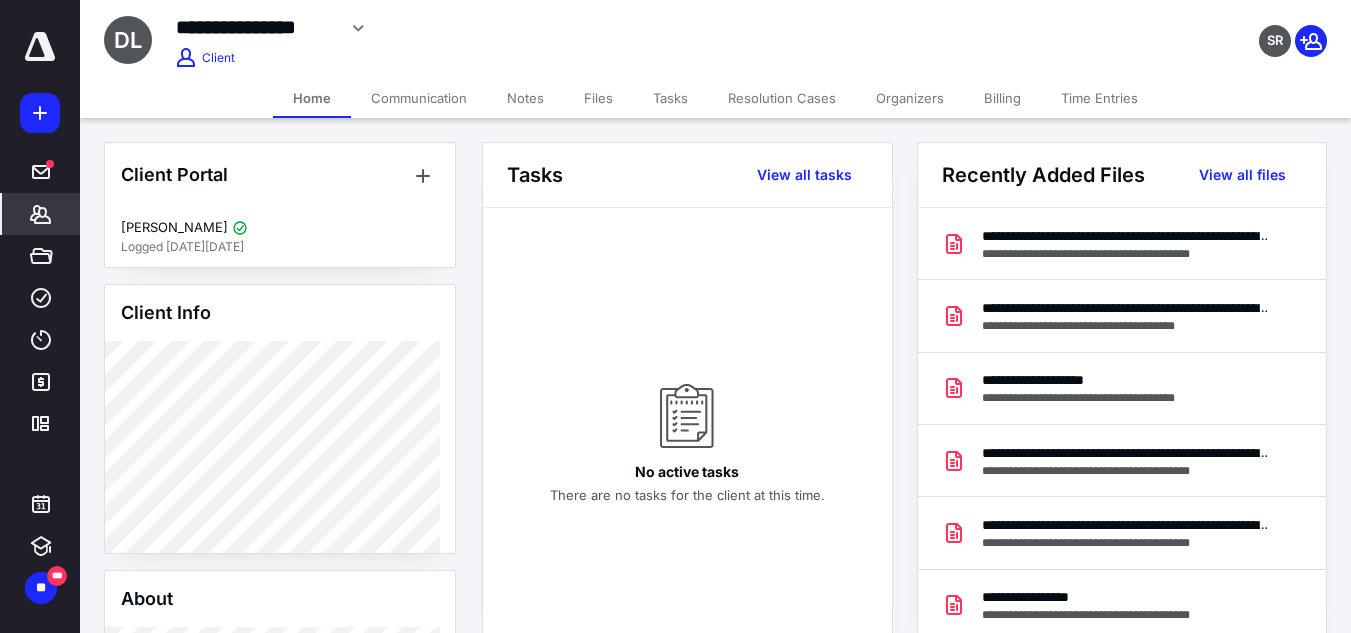 click on "Files" at bounding box center (598, 98) 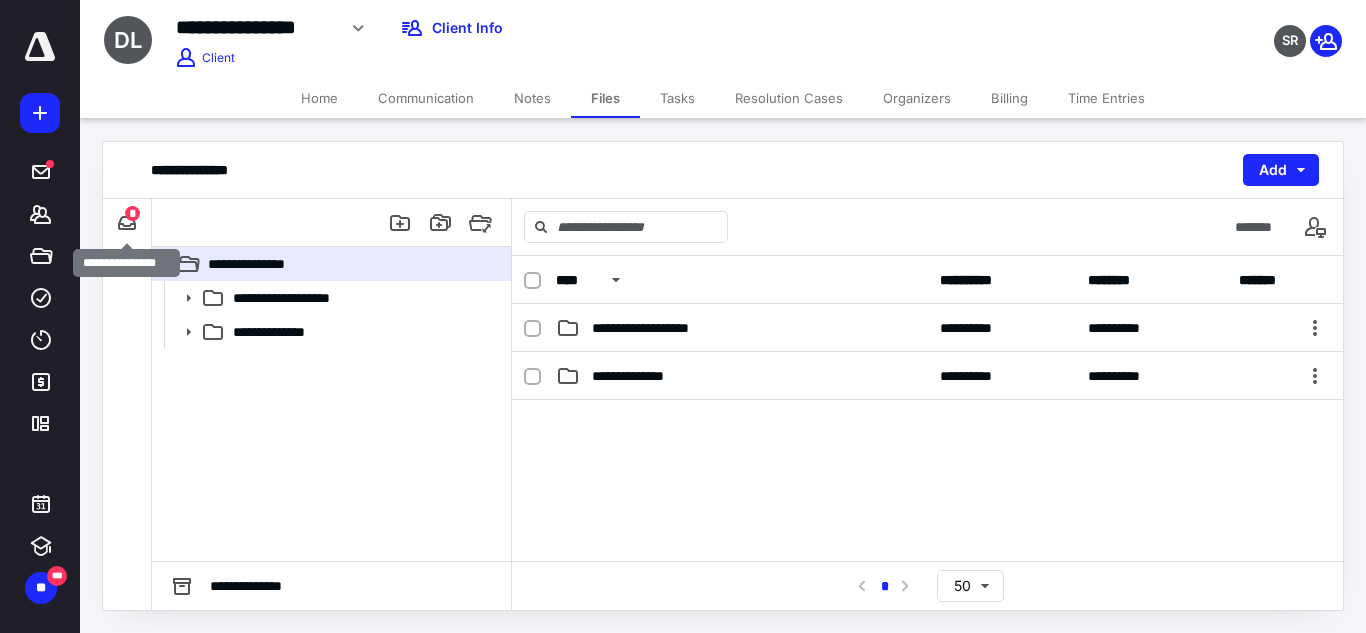 click on "*" at bounding box center (132, 213) 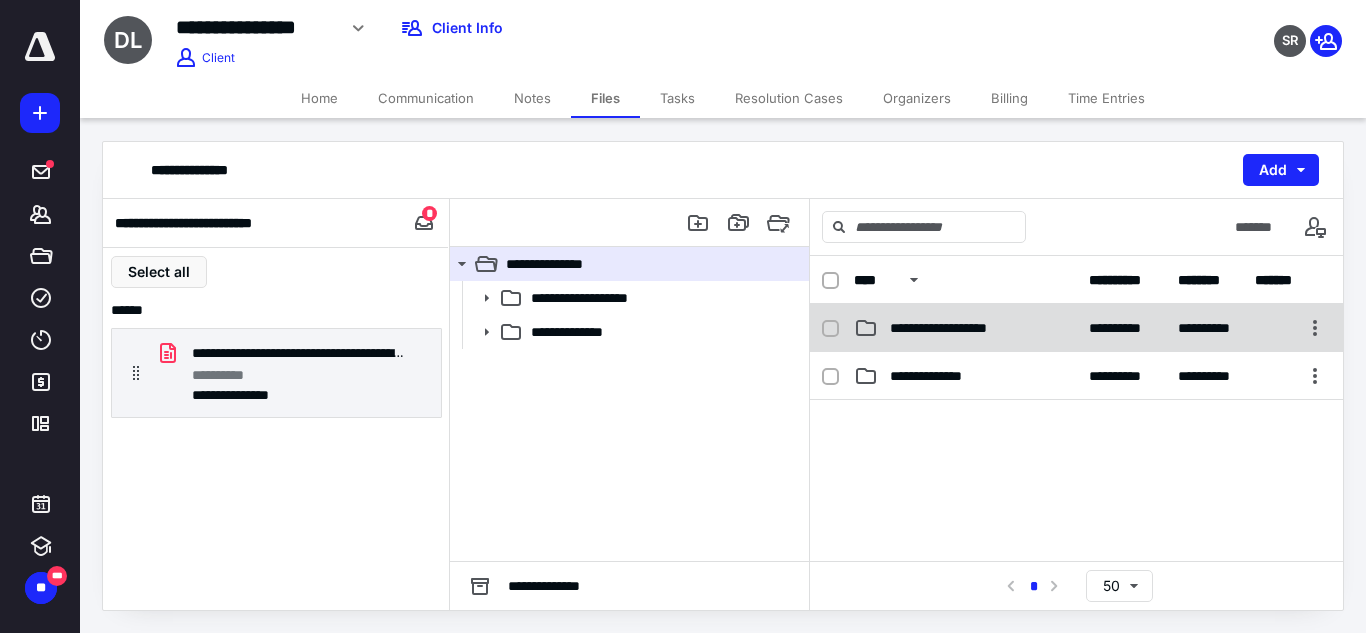 click on "**********" at bounding box center [973, 328] 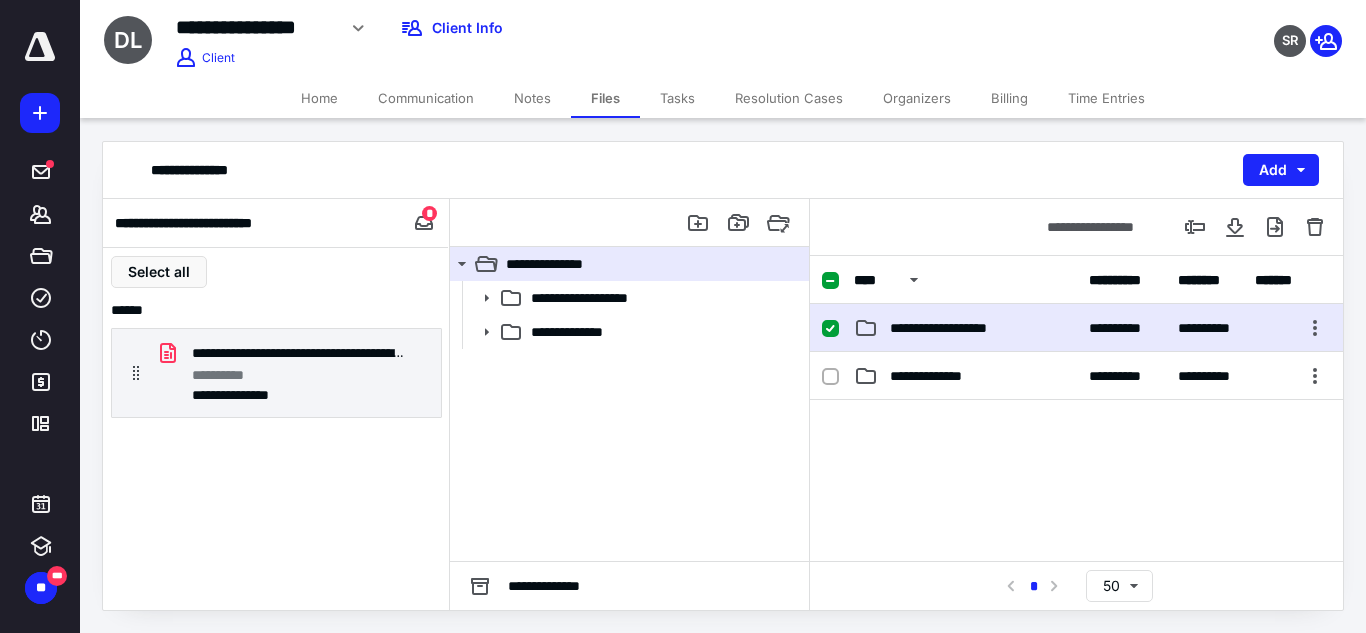 click on "**********" at bounding box center (973, 328) 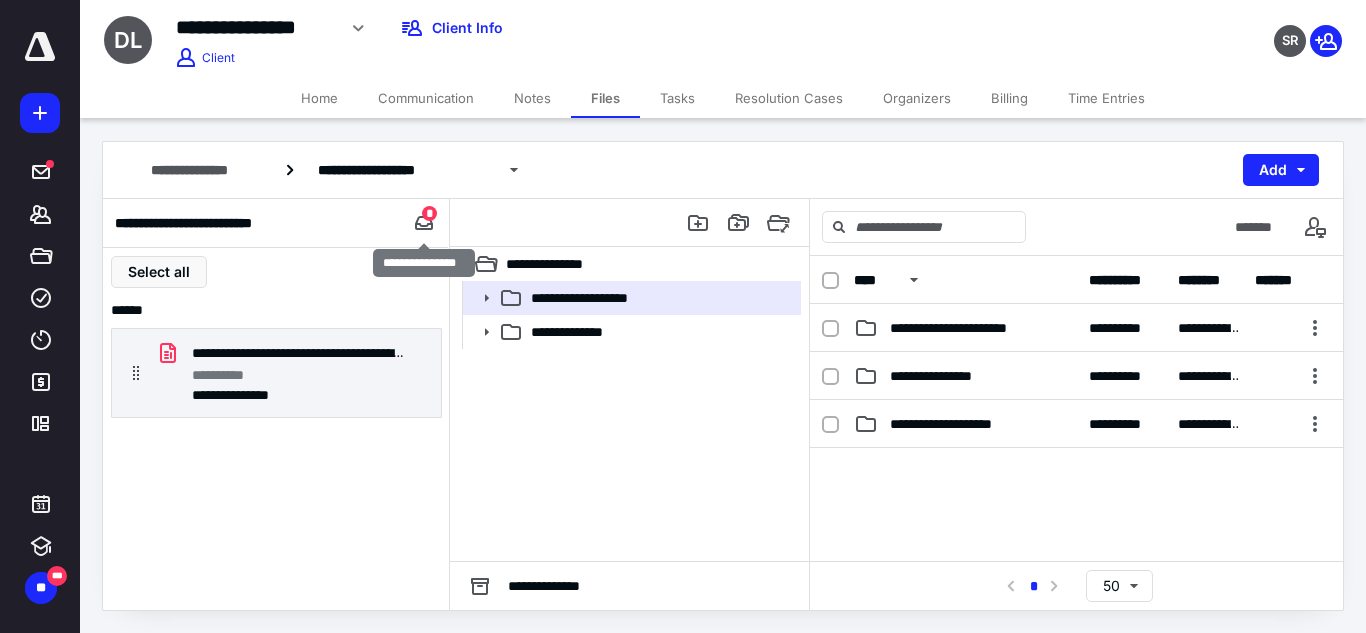 click on "*" at bounding box center (429, 213) 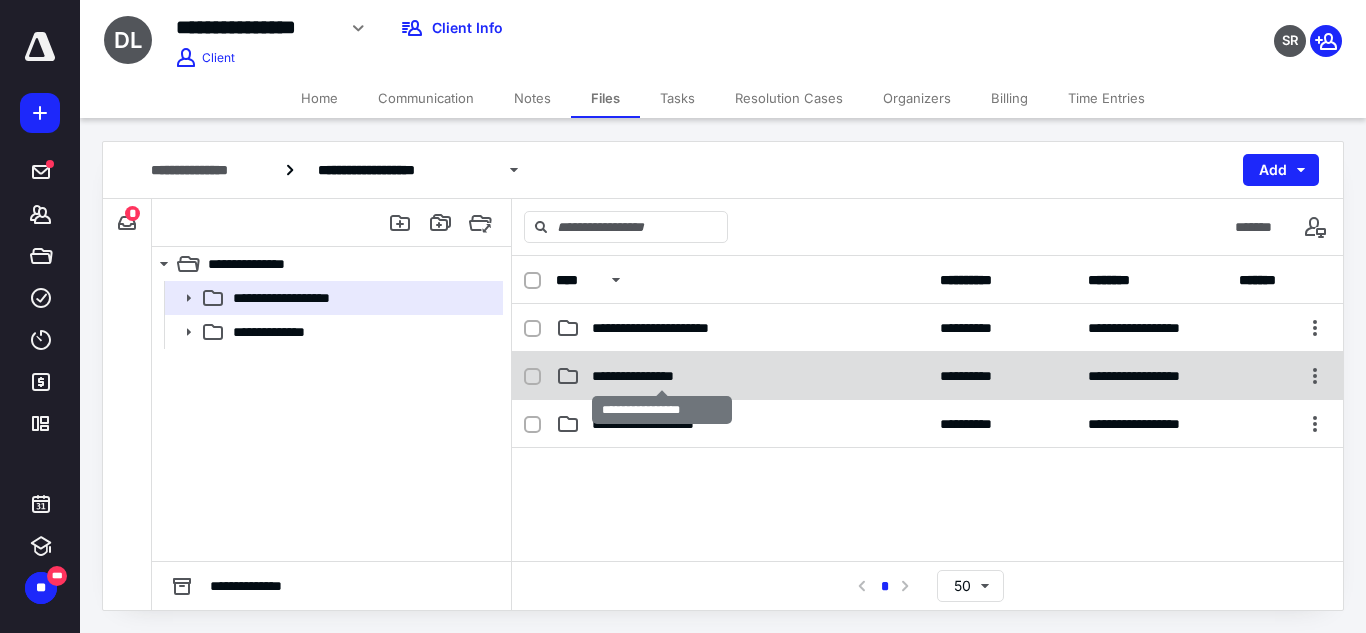 click on "**********" at bounding box center [662, 376] 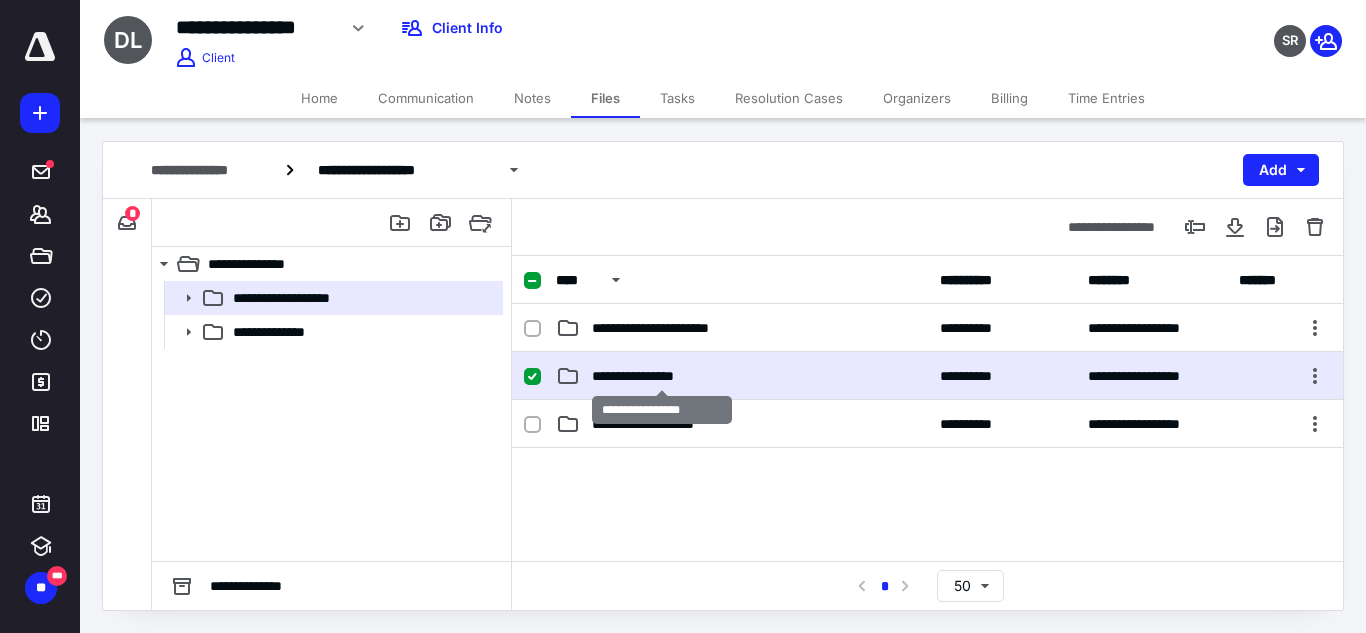 click on "**********" at bounding box center [662, 376] 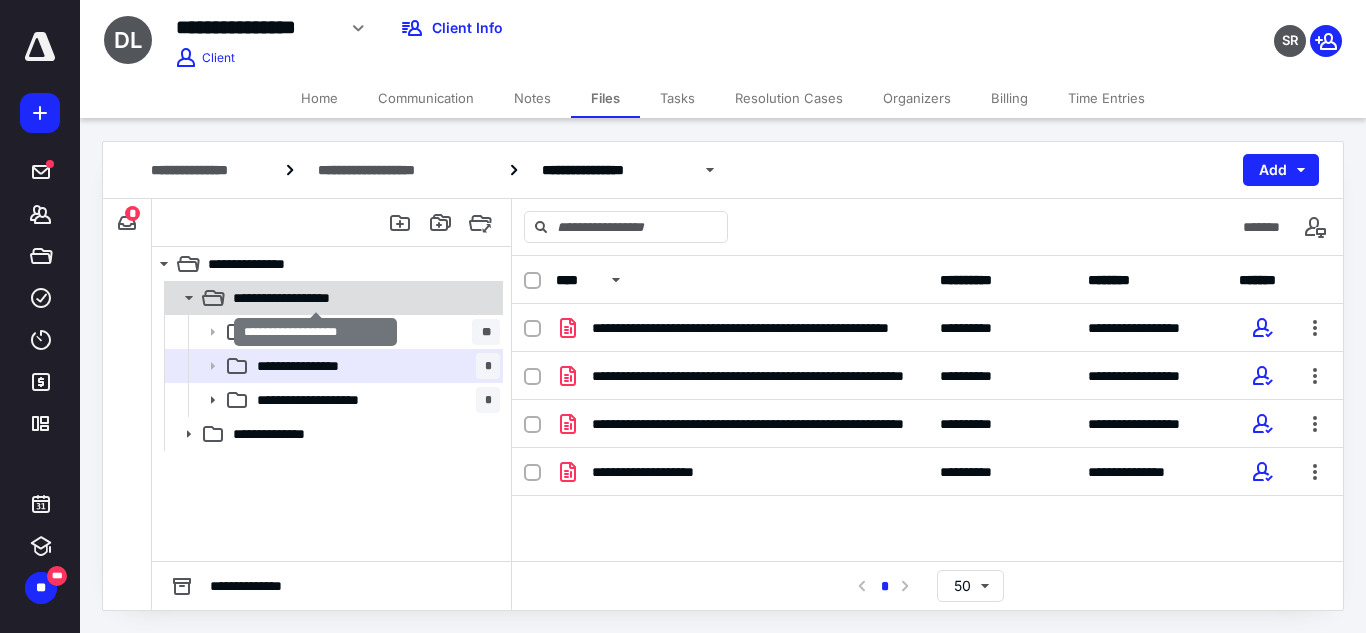 click on "**********" at bounding box center [316, 298] 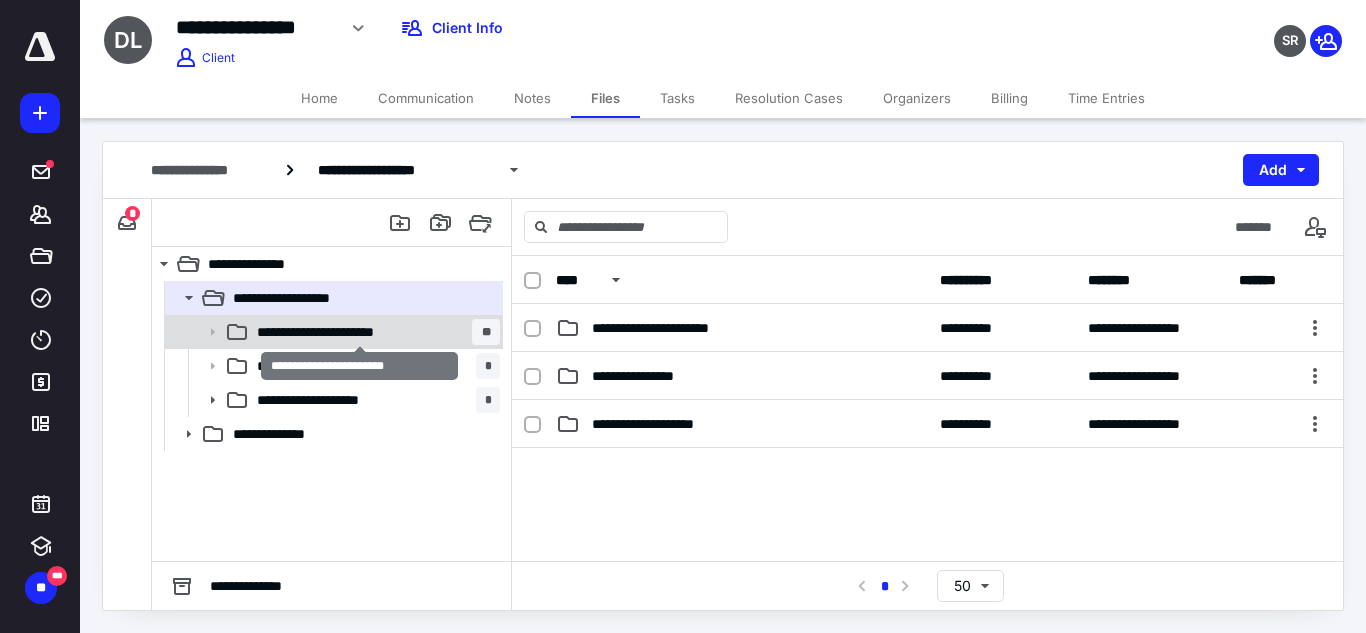 click on "**********" at bounding box center (359, 332) 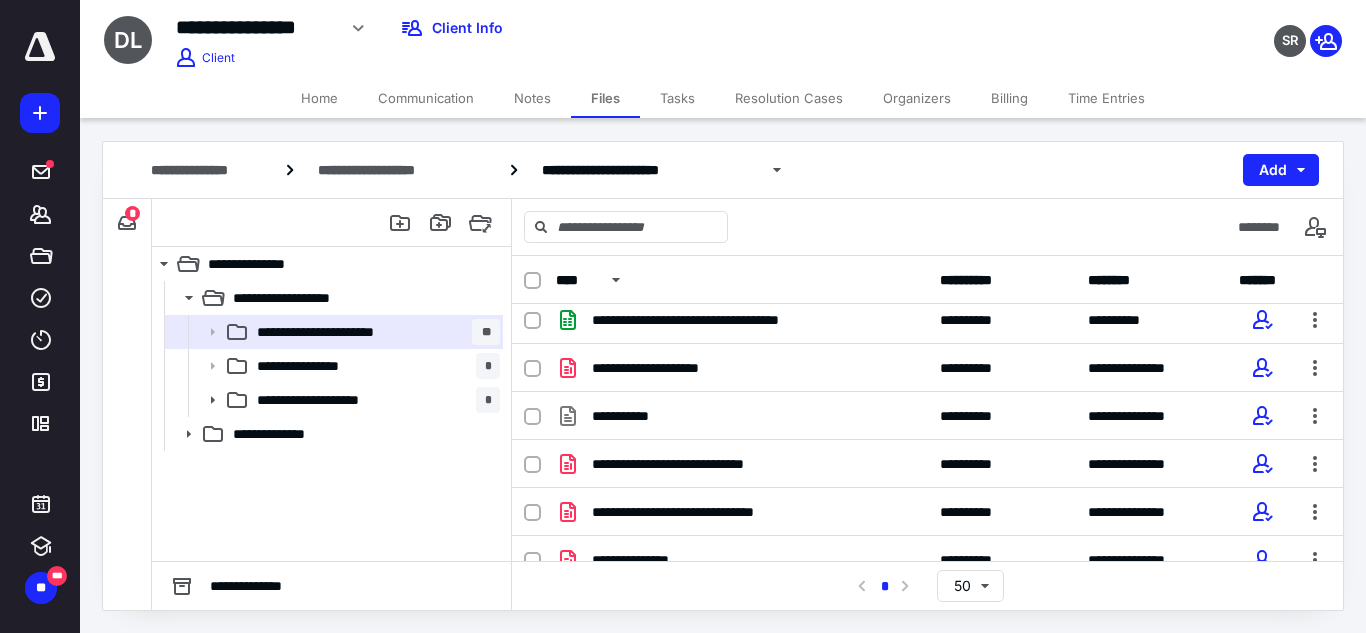 scroll, scrollTop: 441, scrollLeft: 0, axis: vertical 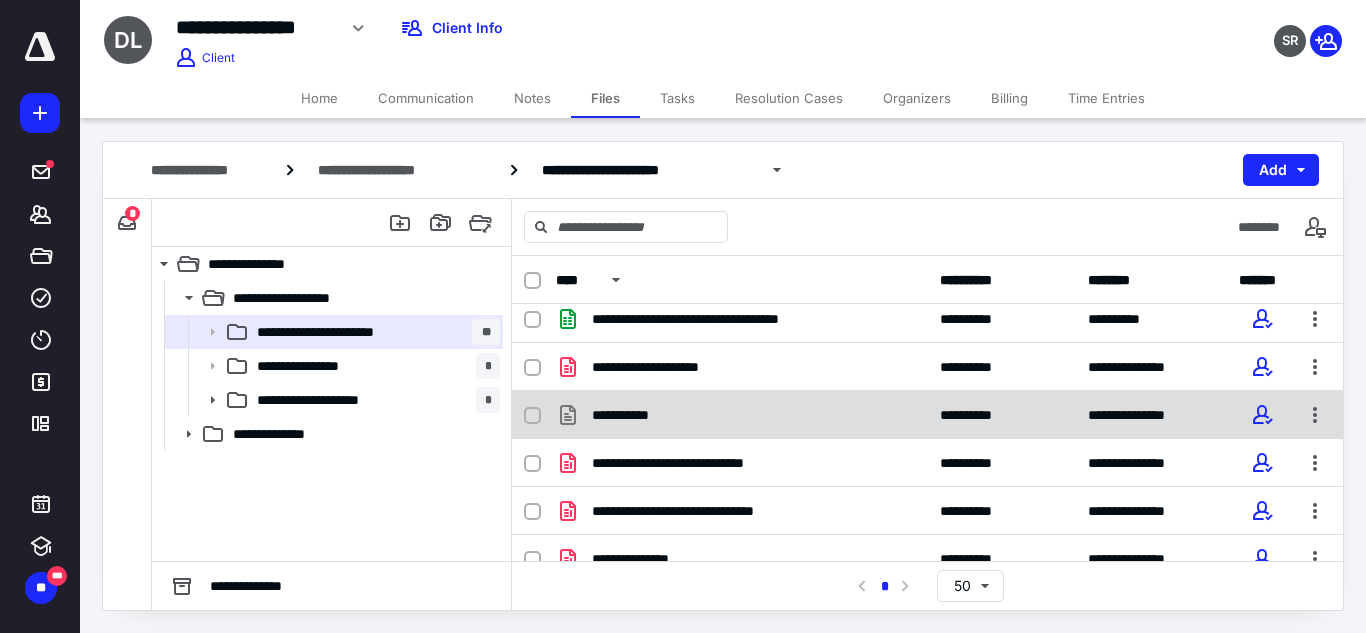 click on "**********" at bounding box center (634, 415) 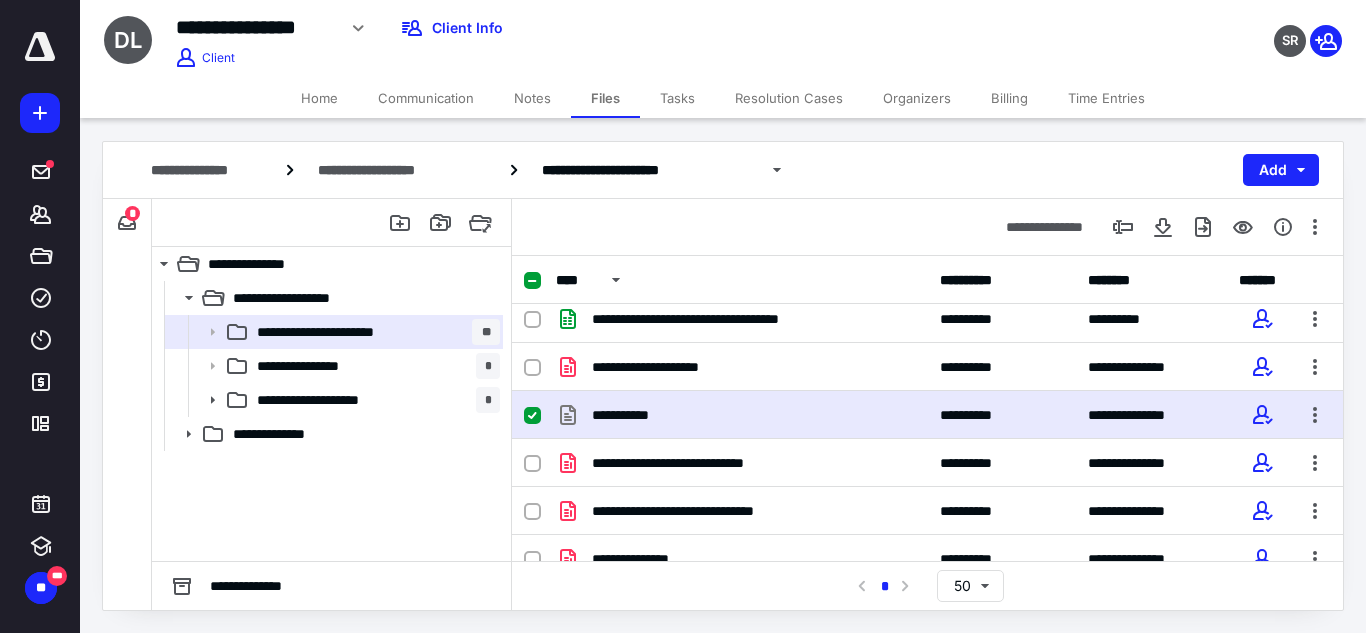 click on "**********" at bounding box center (634, 415) 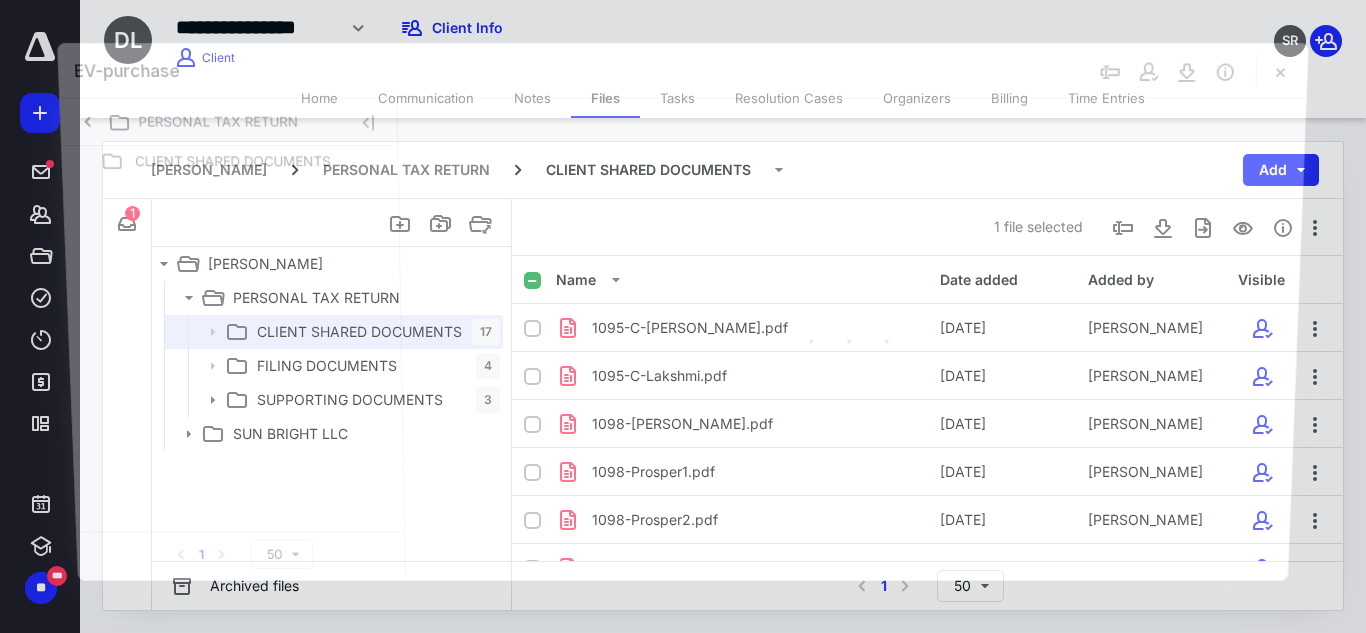 scroll, scrollTop: 441, scrollLeft: 0, axis: vertical 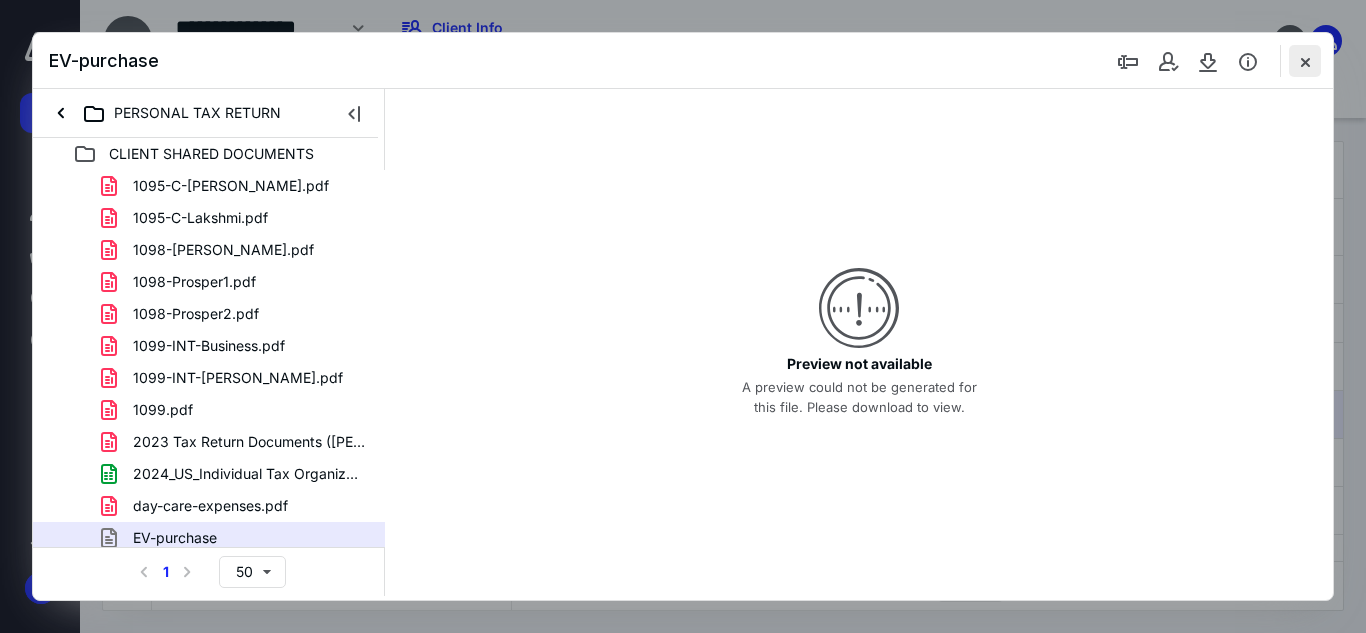 click at bounding box center (1305, 61) 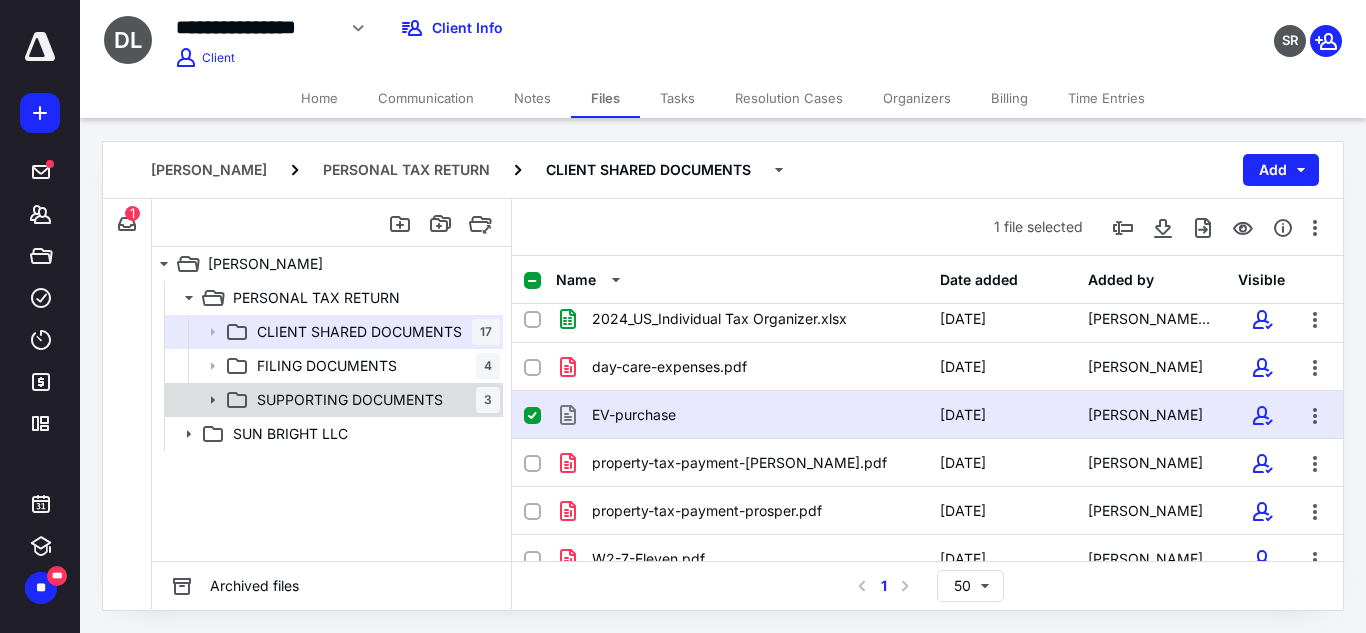 click on "SUPPORTING DOCUMENTS 3" at bounding box center (374, 400) 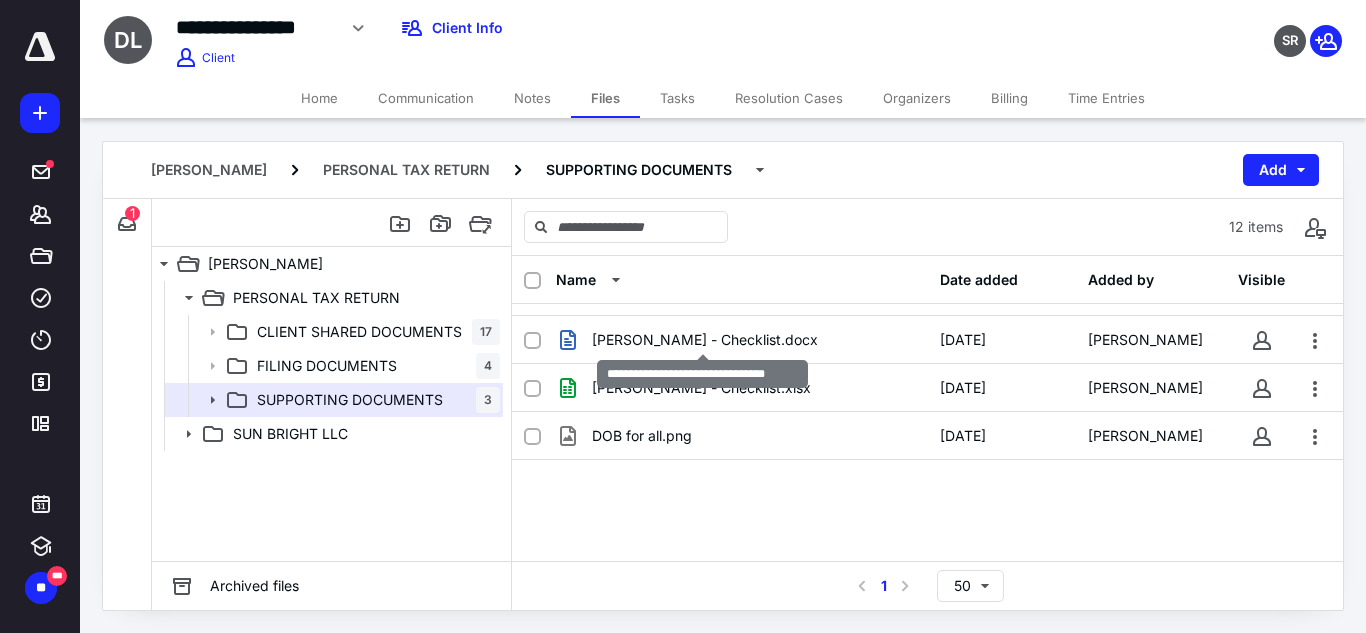 scroll, scrollTop: 423, scrollLeft: 0, axis: vertical 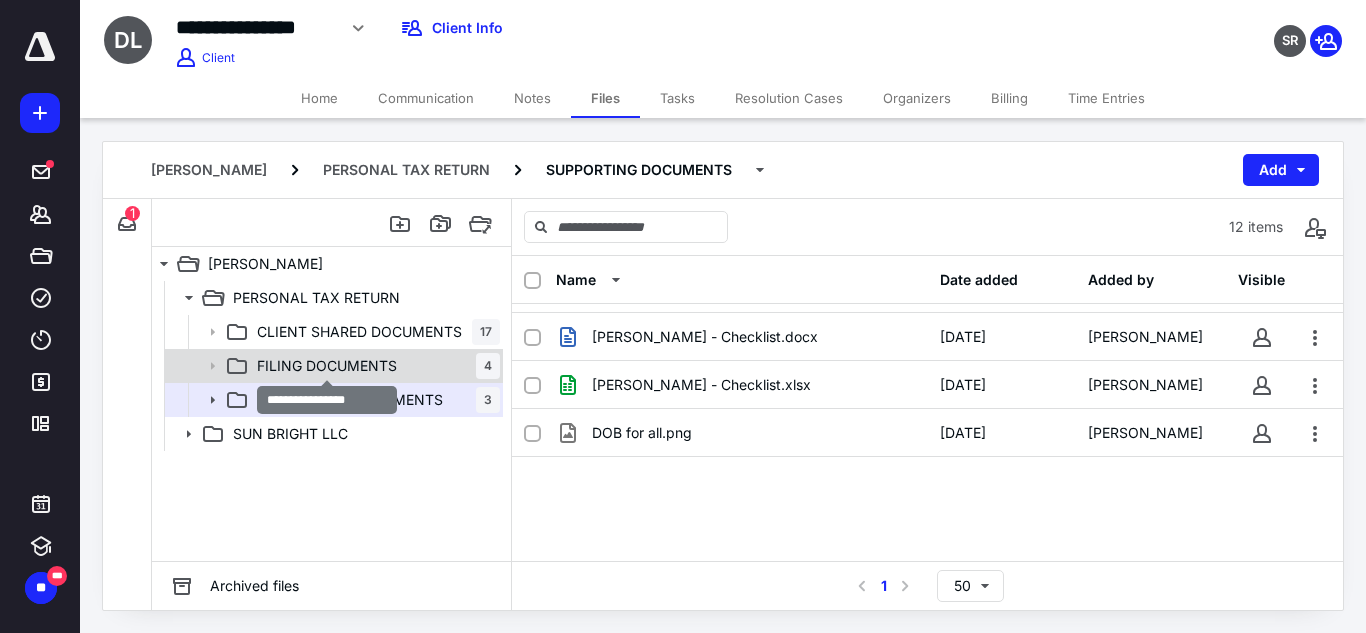 click on "FILING DOCUMENTS" at bounding box center (327, 366) 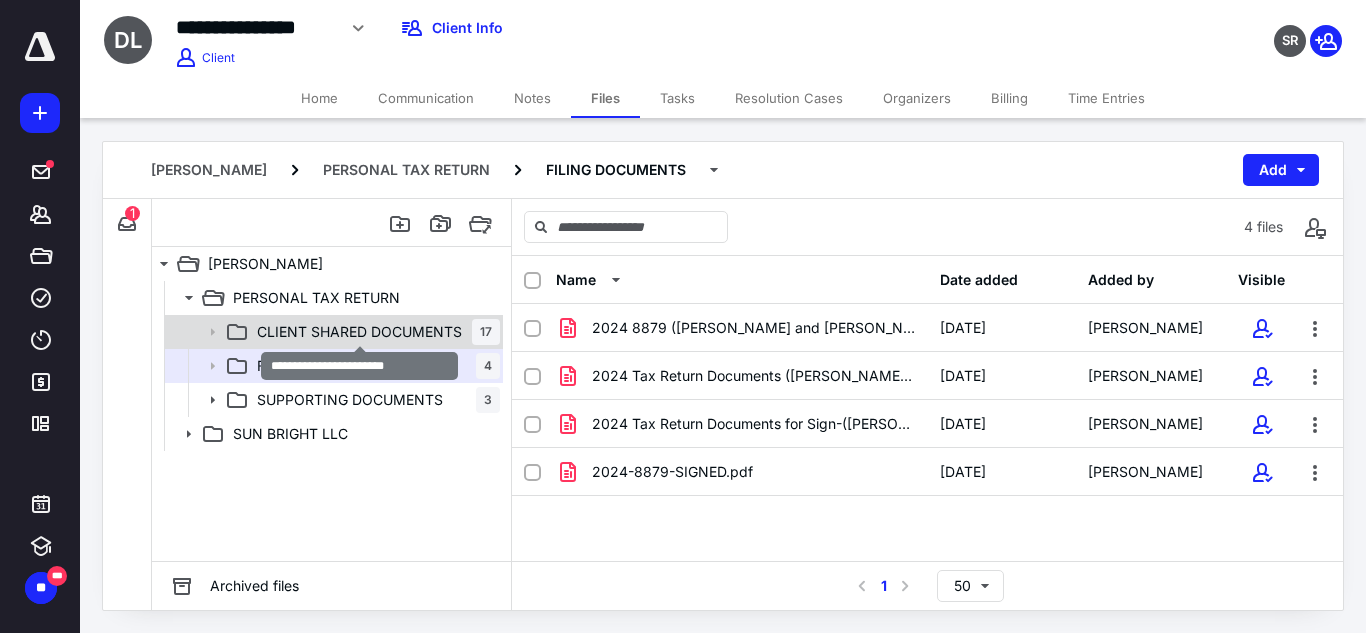 click on "CLIENT SHARED DOCUMENTS" at bounding box center (359, 332) 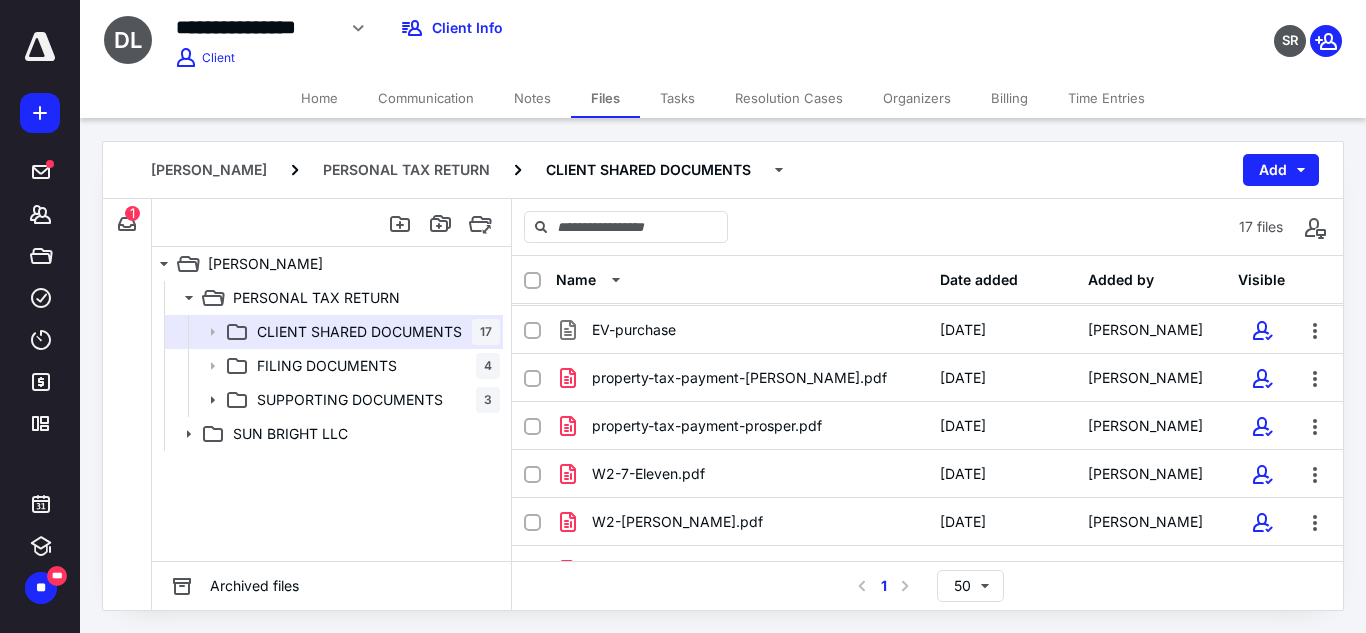 scroll, scrollTop: 559, scrollLeft: 0, axis: vertical 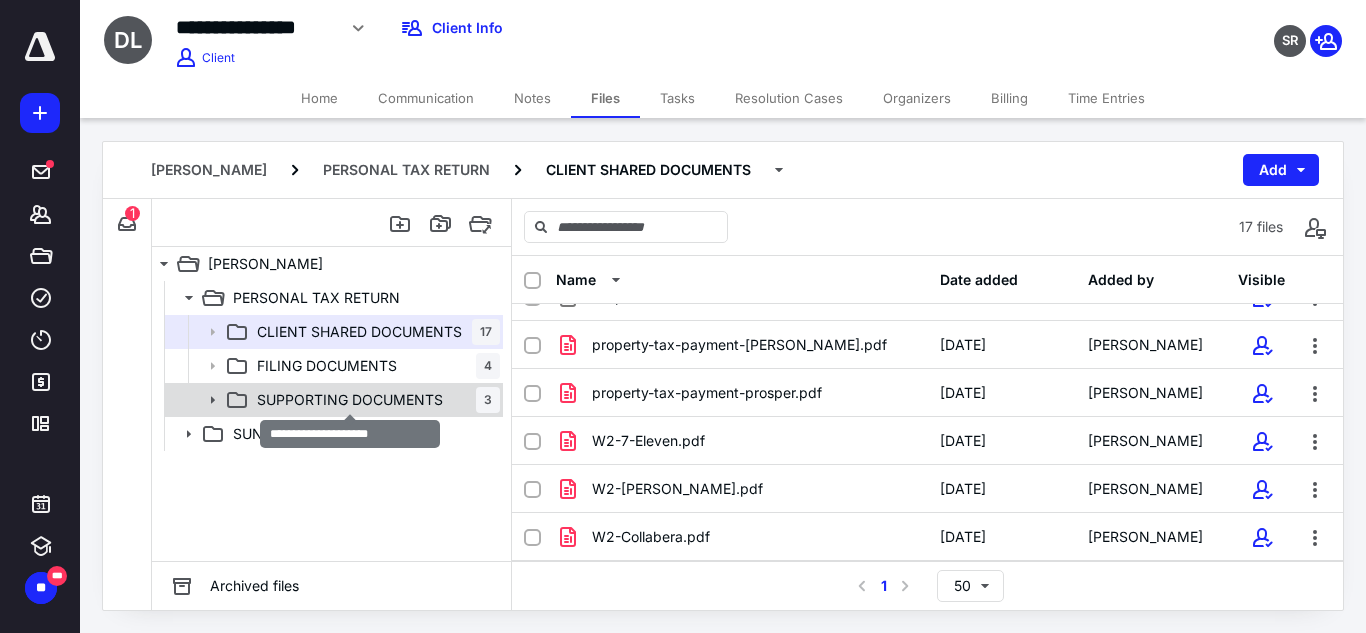 click on "SUPPORTING DOCUMENTS" at bounding box center (350, 400) 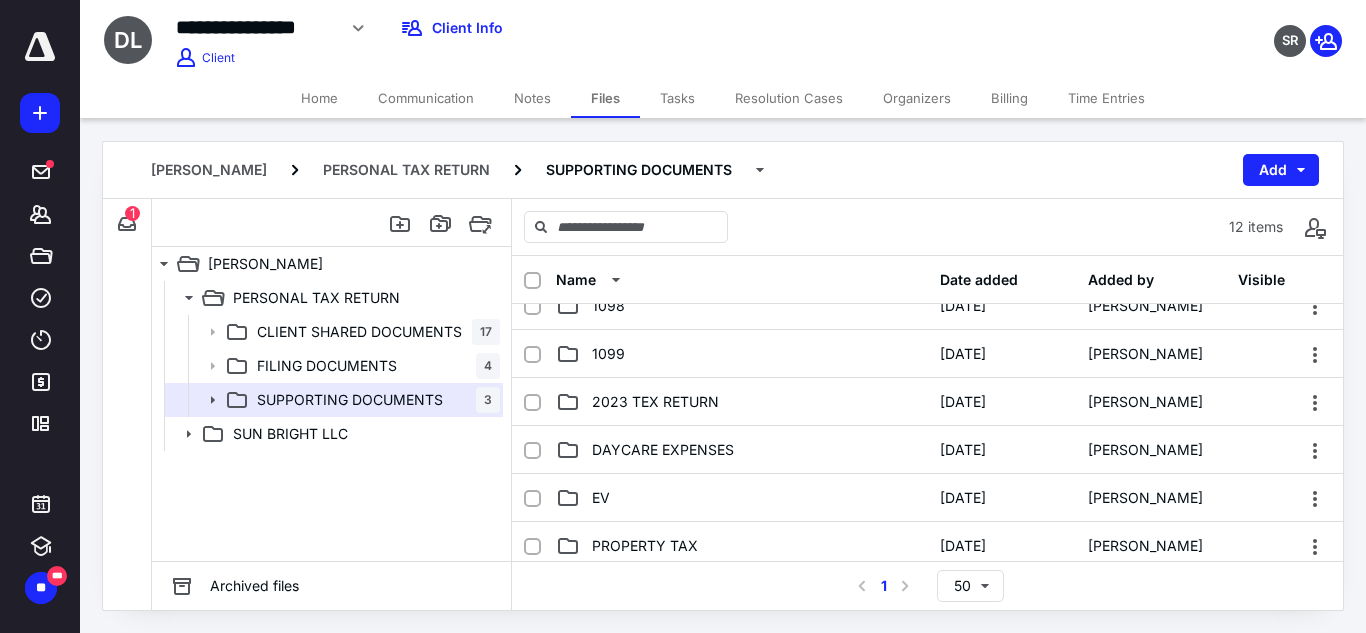 scroll, scrollTop: 69, scrollLeft: 0, axis: vertical 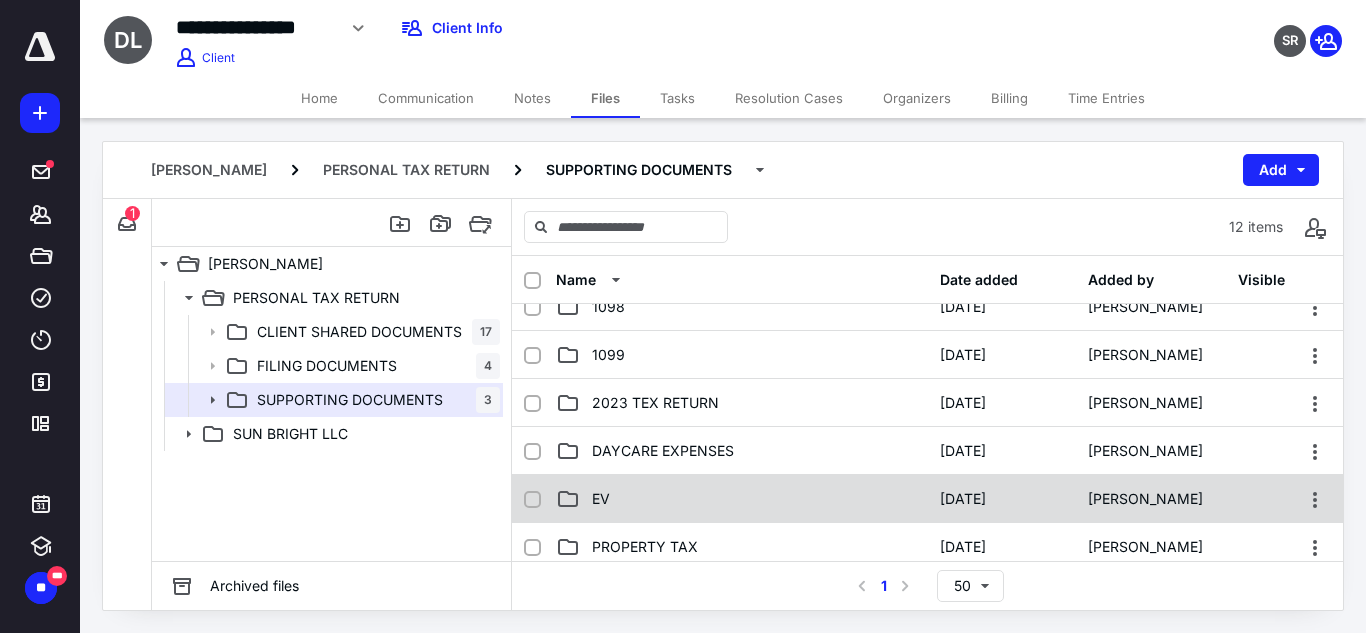 click on "EV [DATE] [PERSON_NAME]" at bounding box center (927, 499) 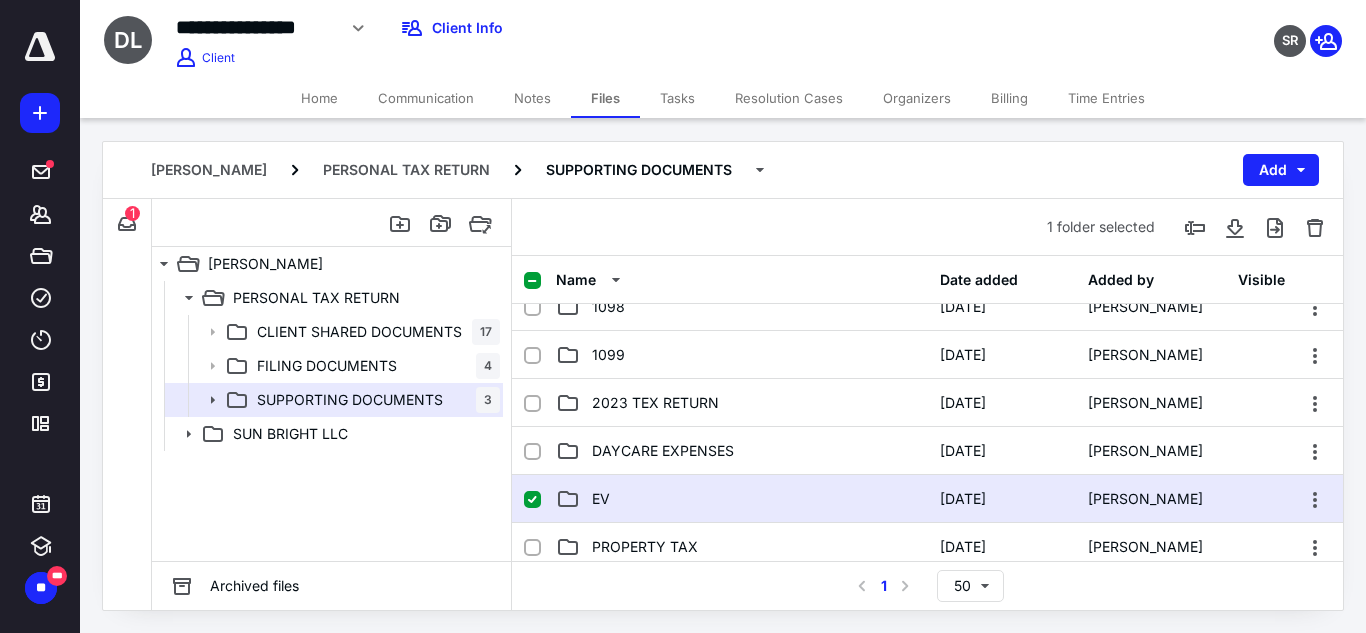 click on "EV [DATE] [PERSON_NAME]" at bounding box center (927, 499) 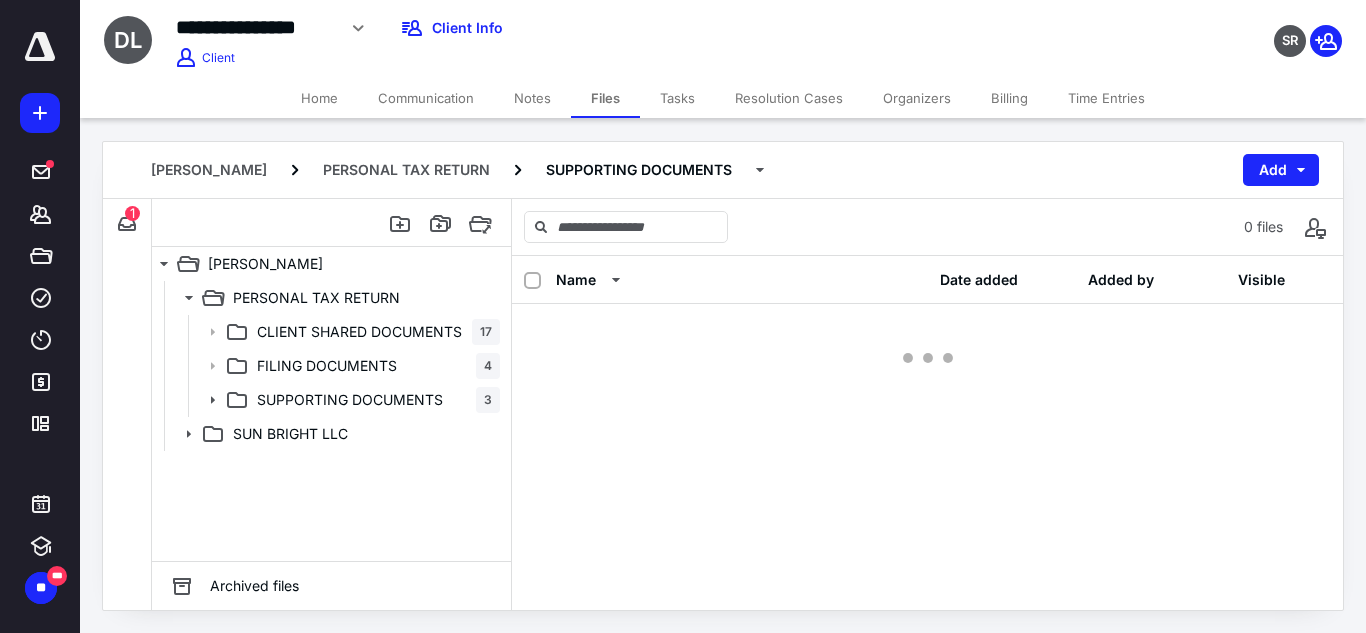 scroll, scrollTop: 0, scrollLeft: 0, axis: both 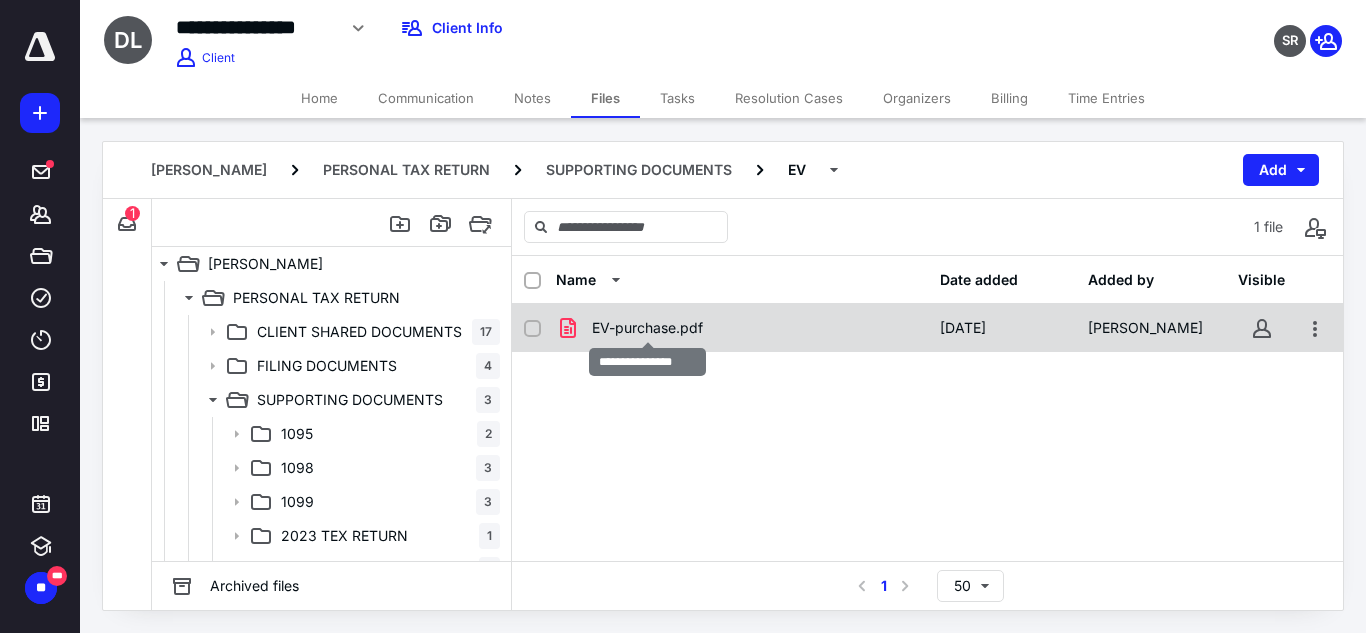 click on "EV-purchase.pdf" at bounding box center [647, 328] 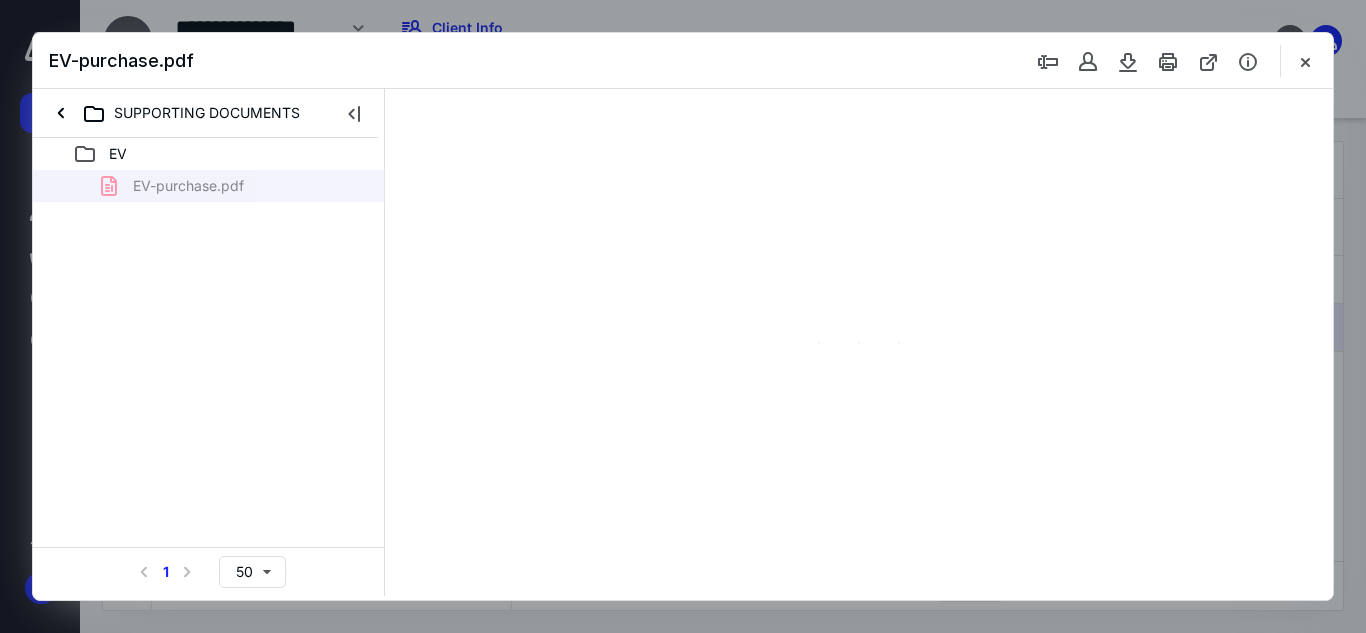 scroll, scrollTop: 0, scrollLeft: 0, axis: both 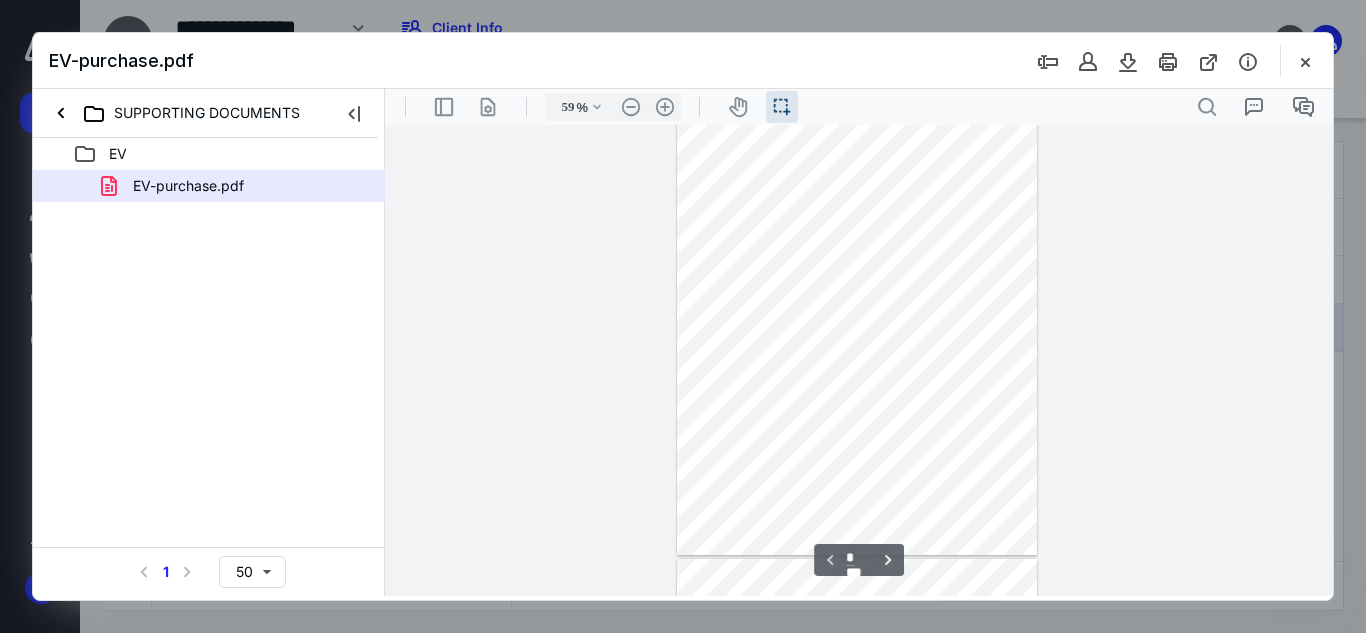 type on "107" 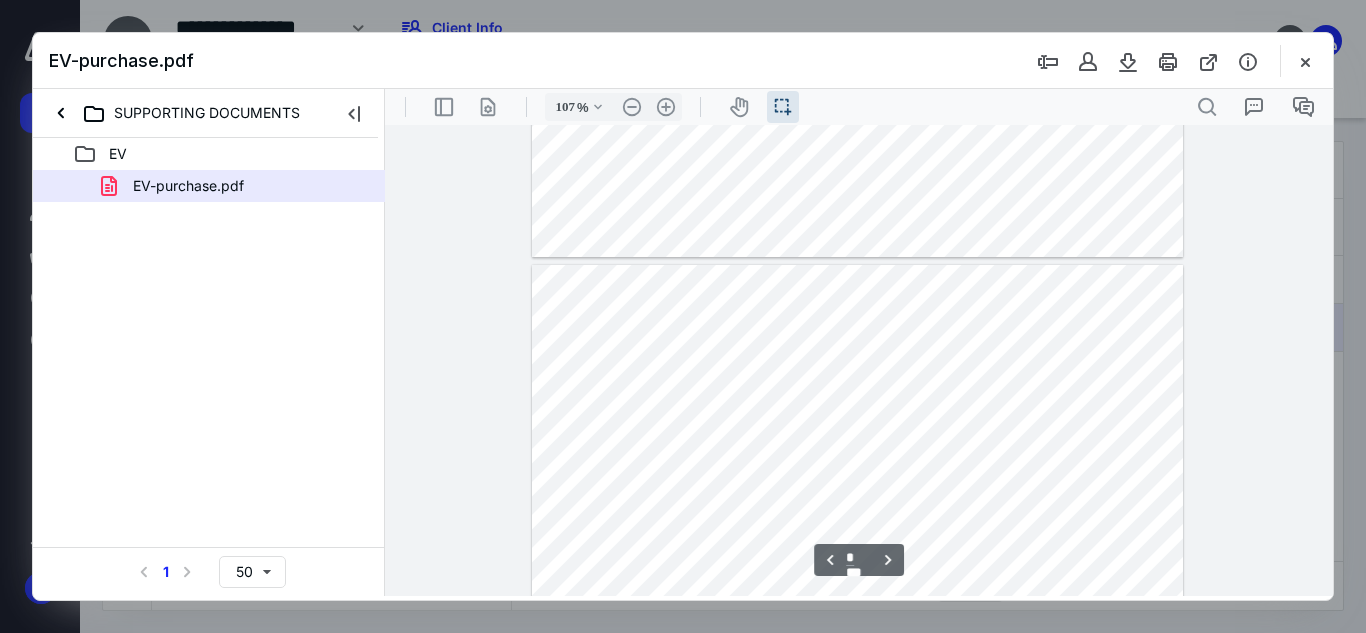 scroll, scrollTop: 713, scrollLeft: 0, axis: vertical 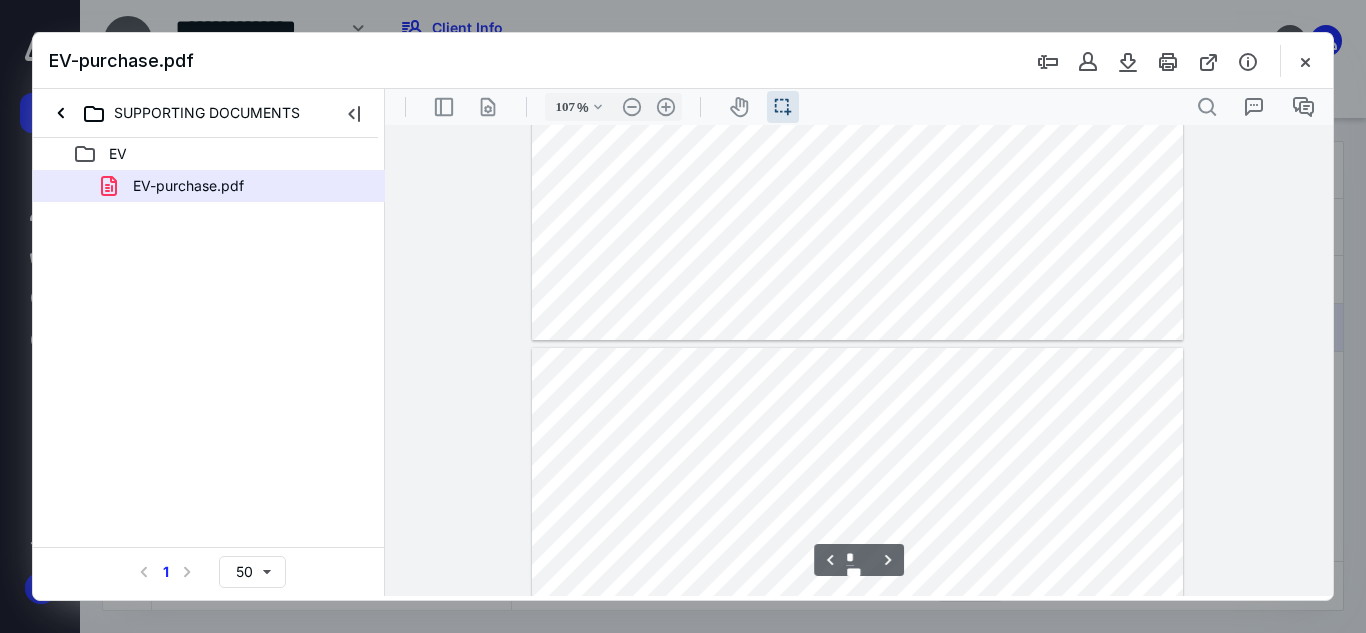 type on "*" 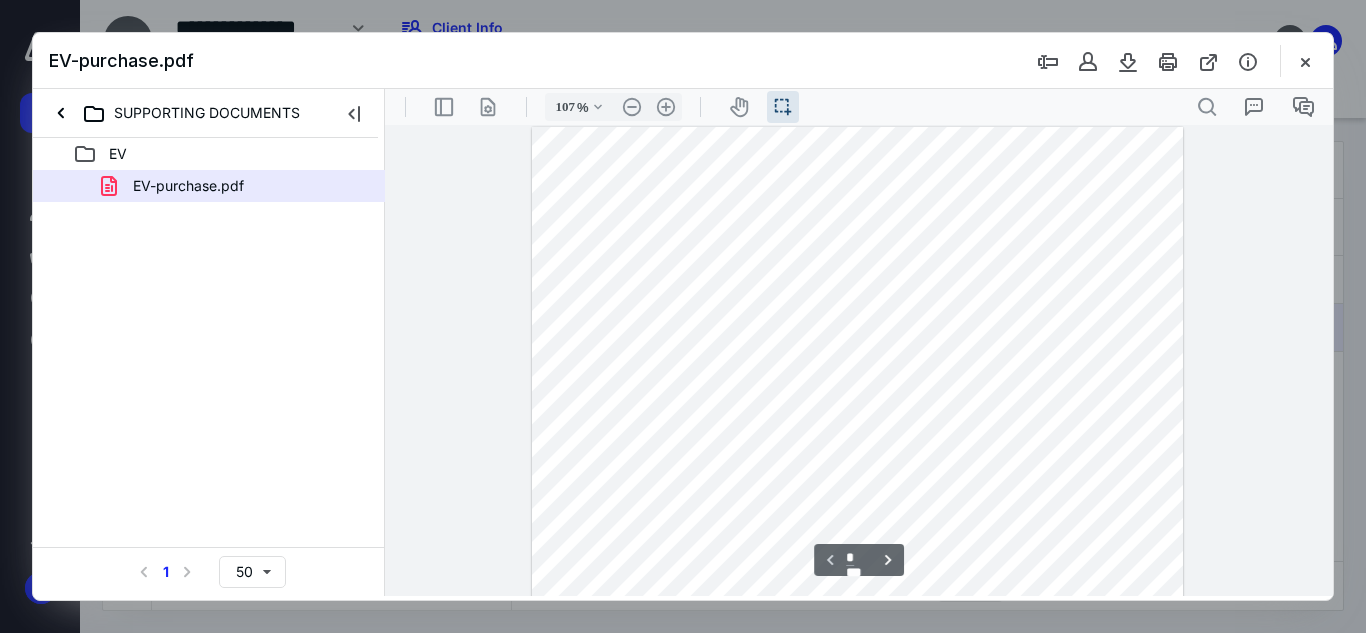scroll, scrollTop: 0, scrollLeft: 0, axis: both 